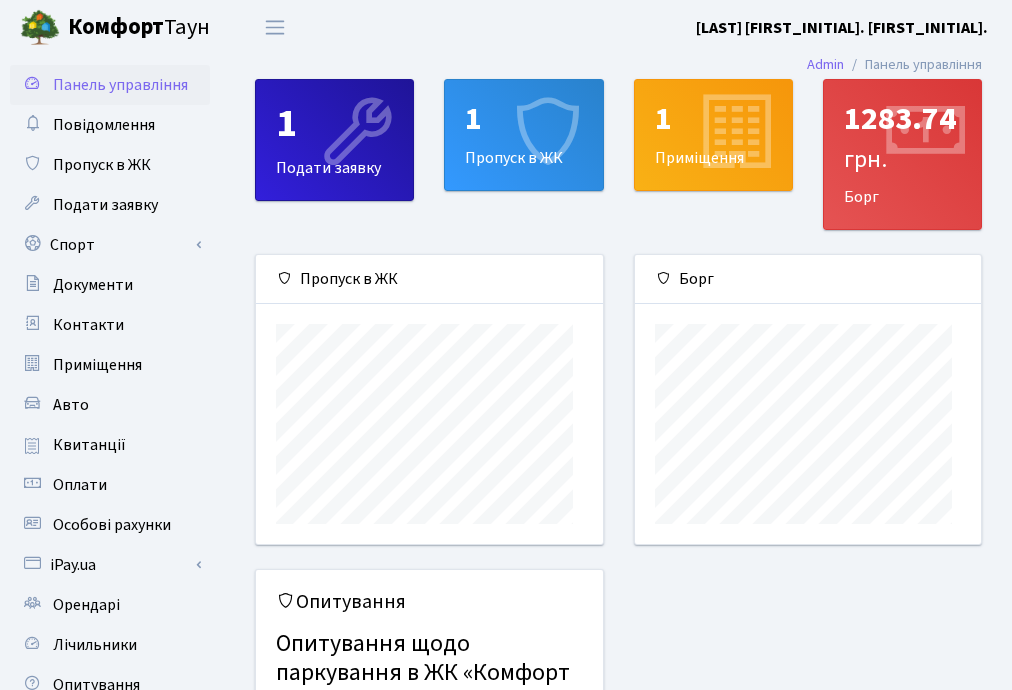 scroll, scrollTop: 0, scrollLeft: 0, axis: both 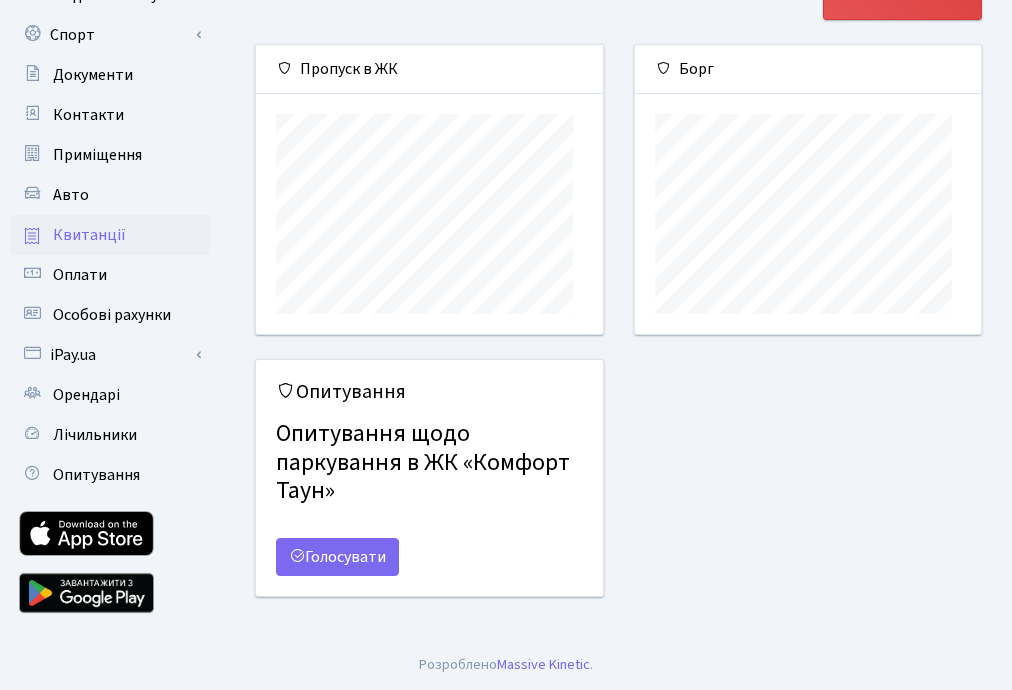 click on "Квитанції" at bounding box center [89, 235] 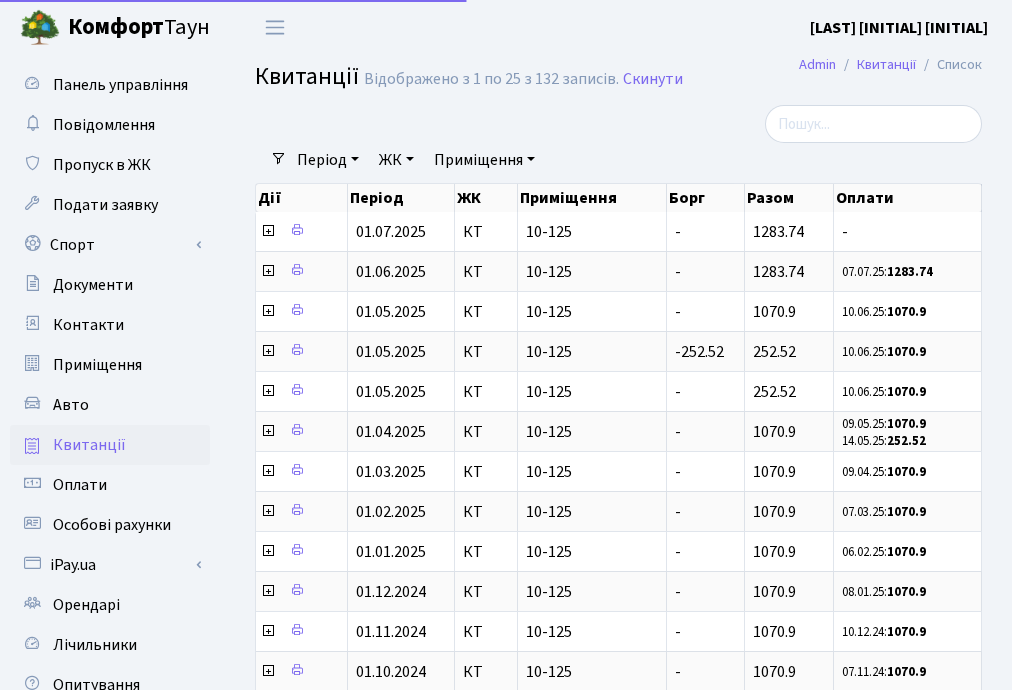 select on "25" 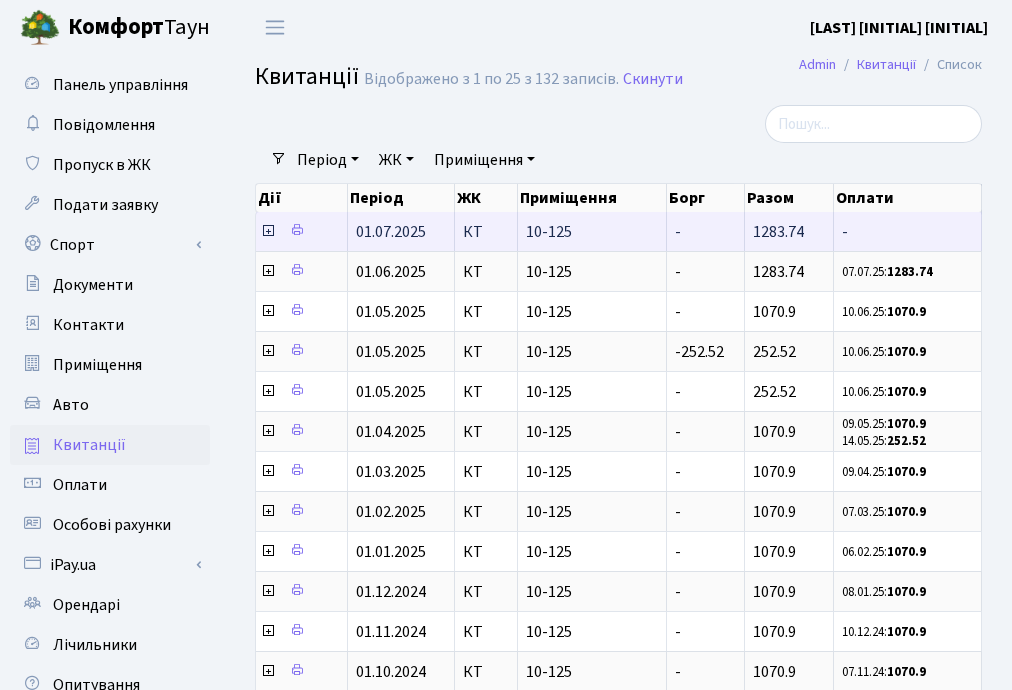 click at bounding box center (268, 231) 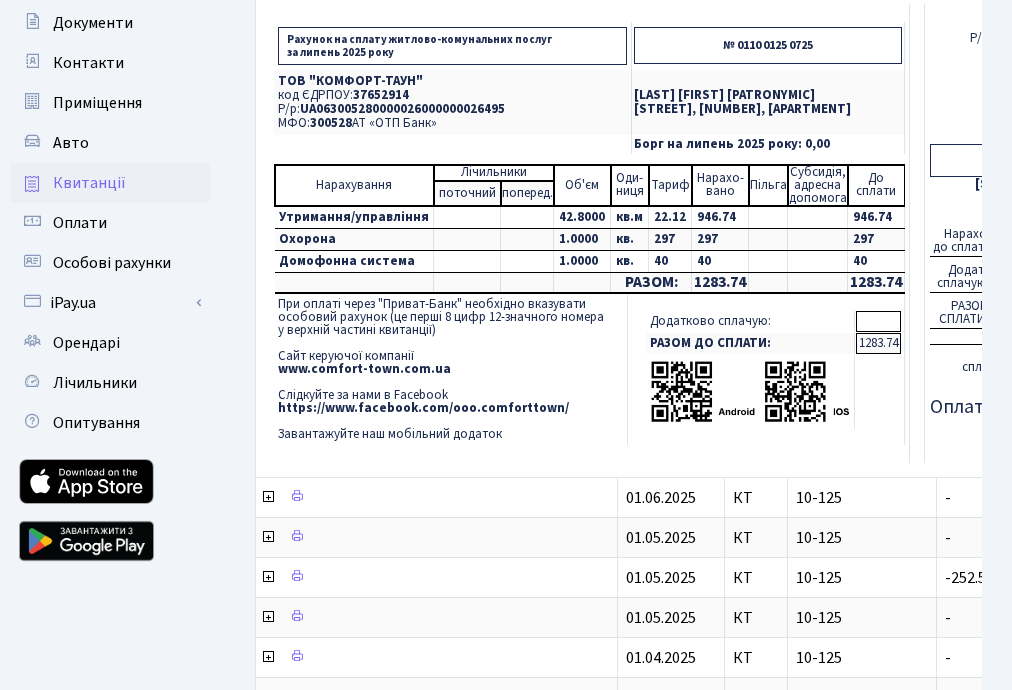 scroll, scrollTop: 160, scrollLeft: 0, axis: vertical 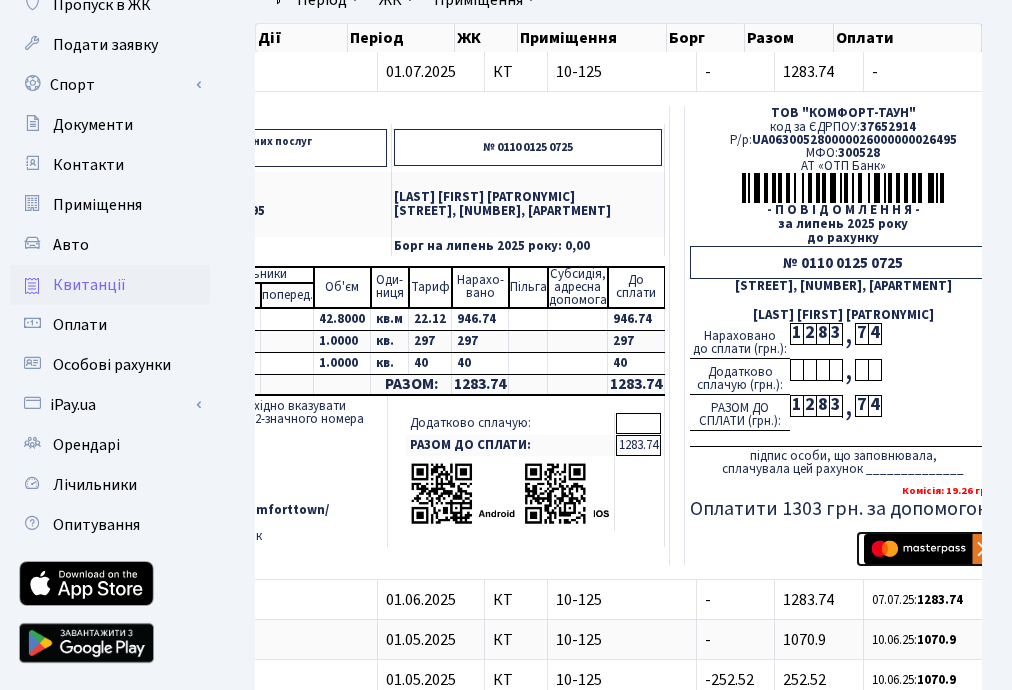 click at bounding box center [927, 549] 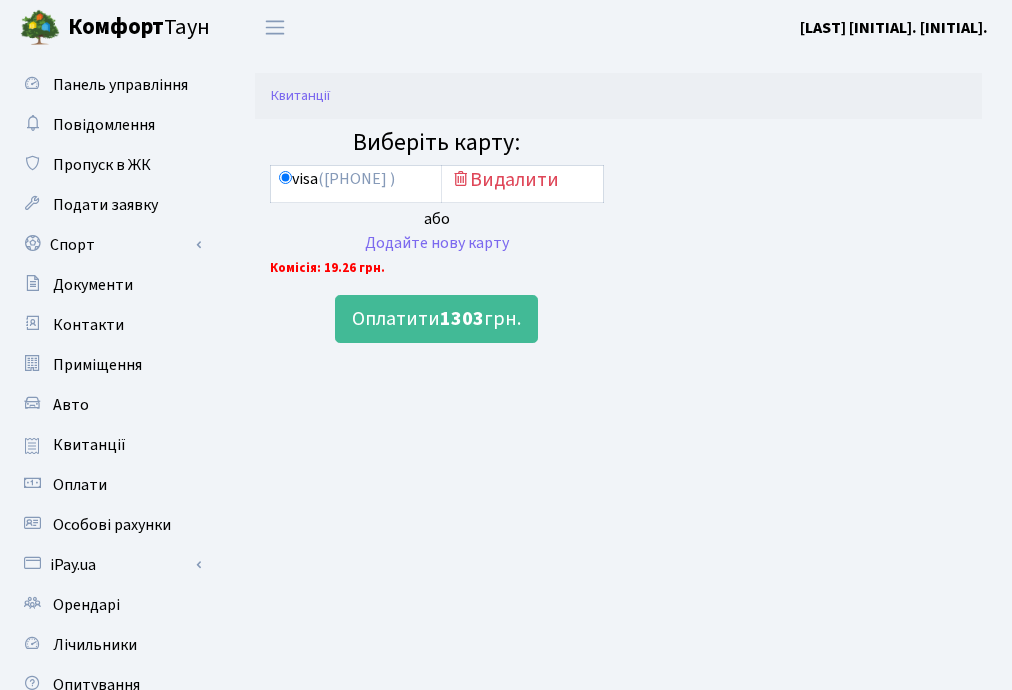 scroll, scrollTop: 0, scrollLeft: 0, axis: both 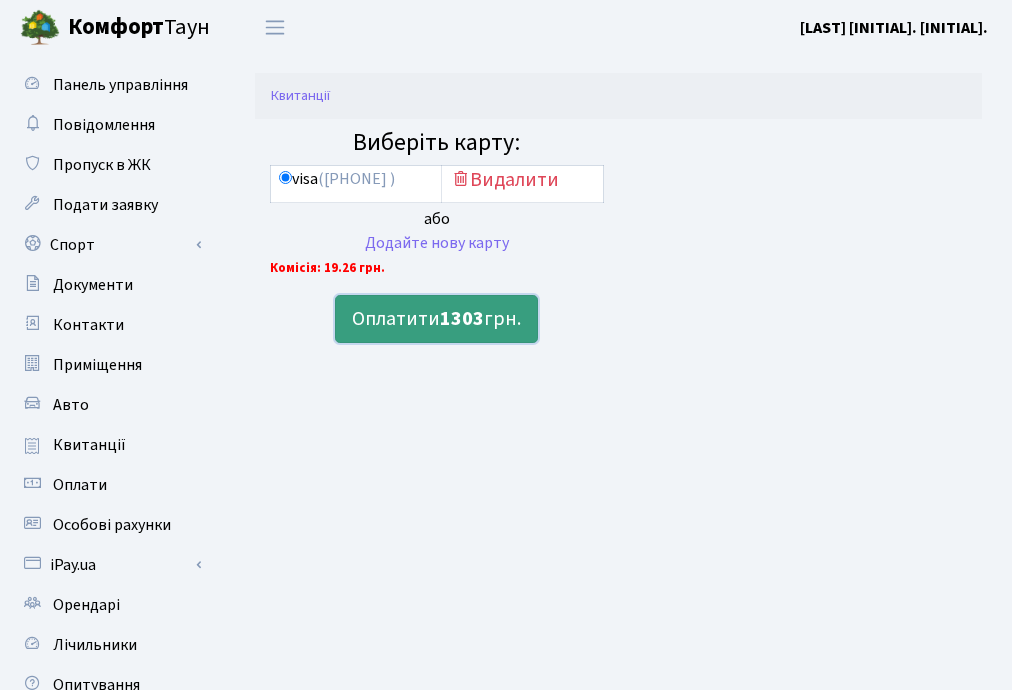 click on "Оплатити  1303  грн." at bounding box center (436, 319) 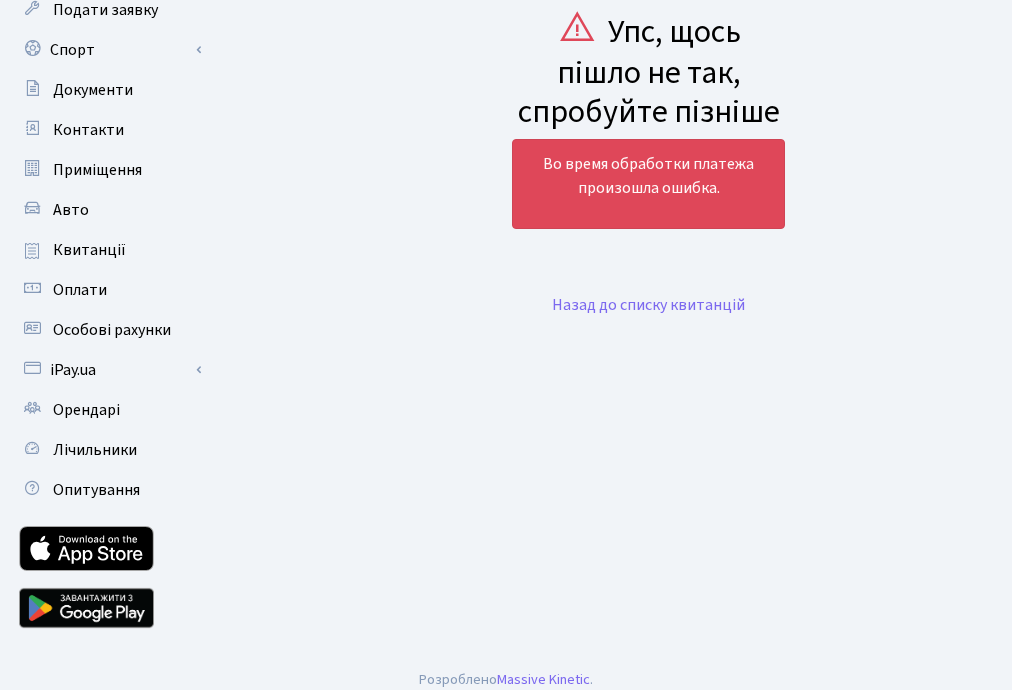 scroll, scrollTop: 160, scrollLeft: 0, axis: vertical 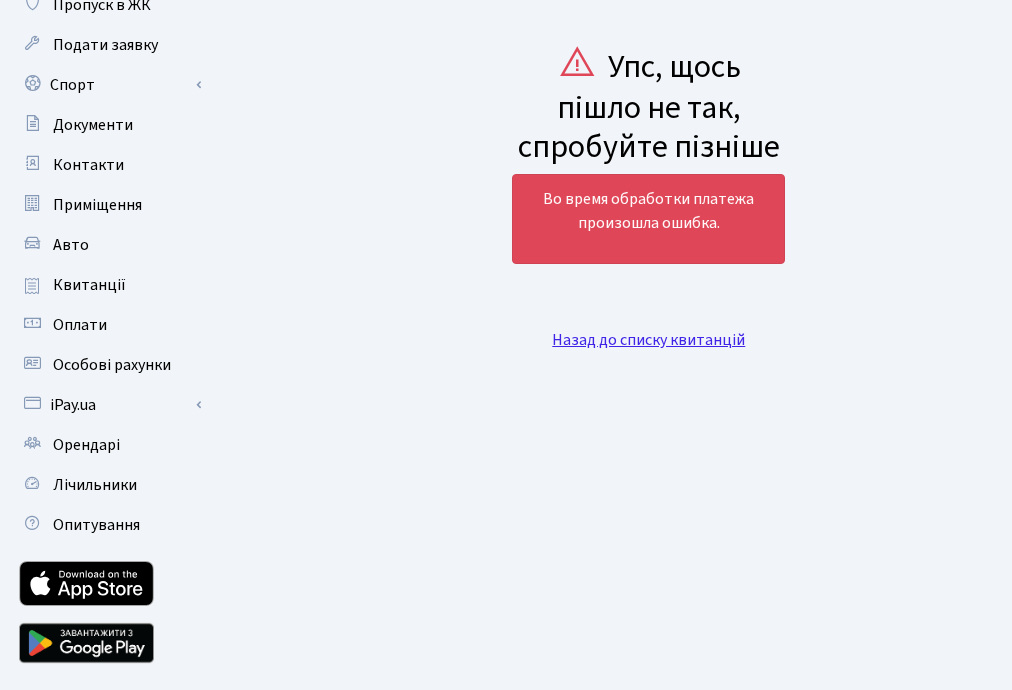 click on "Назад до списку квитанцій" at bounding box center [648, 340] 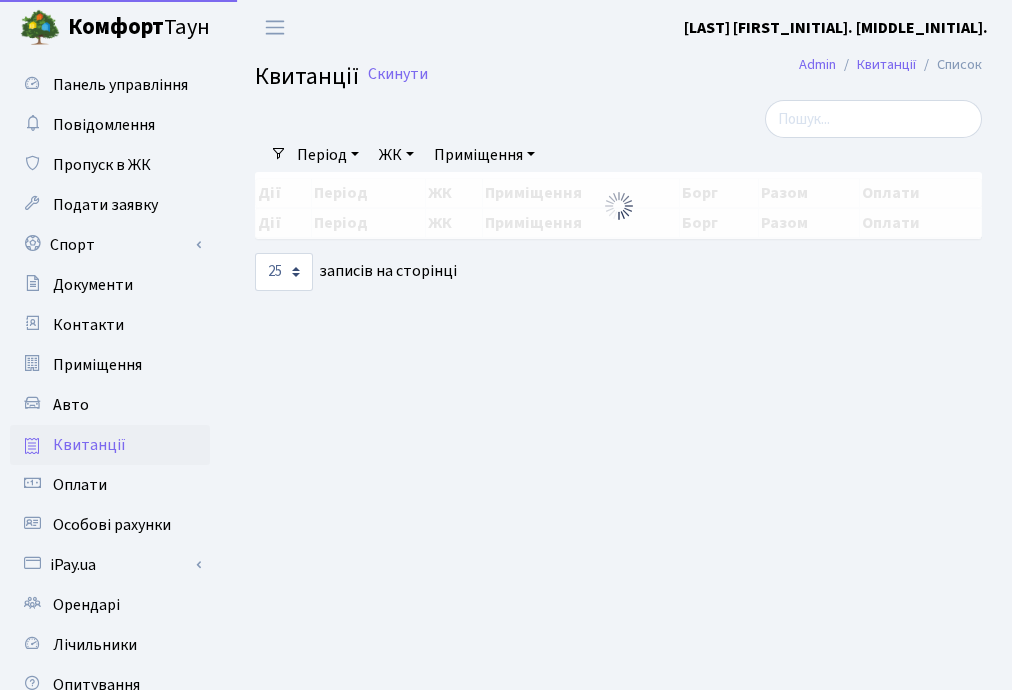 select on "25" 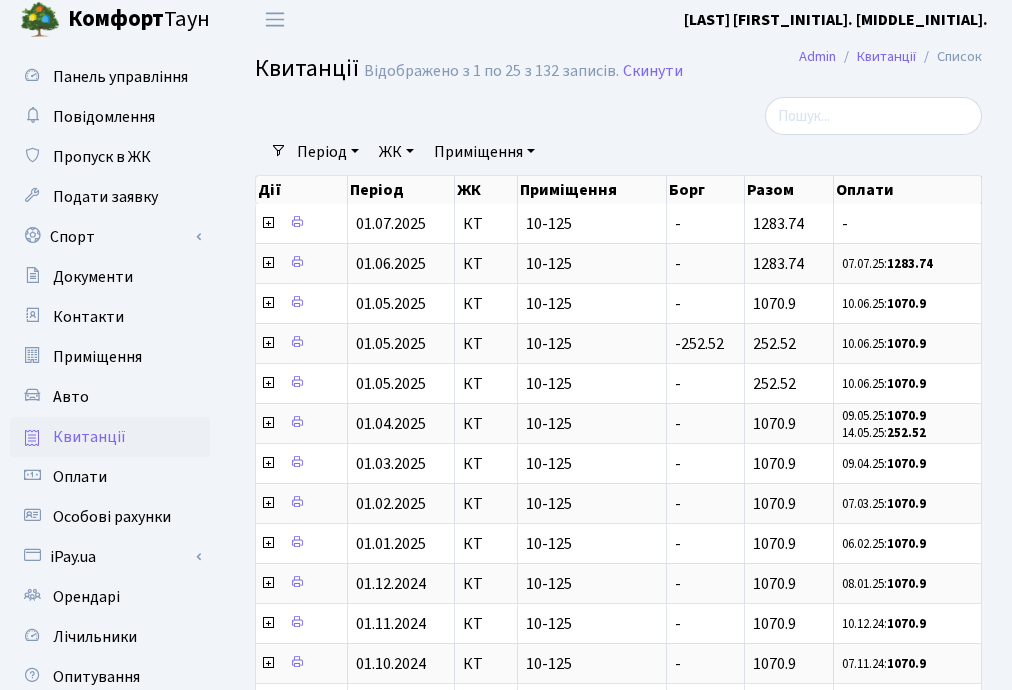 scroll, scrollTop: 0, scrollLeft: 0, axis: both 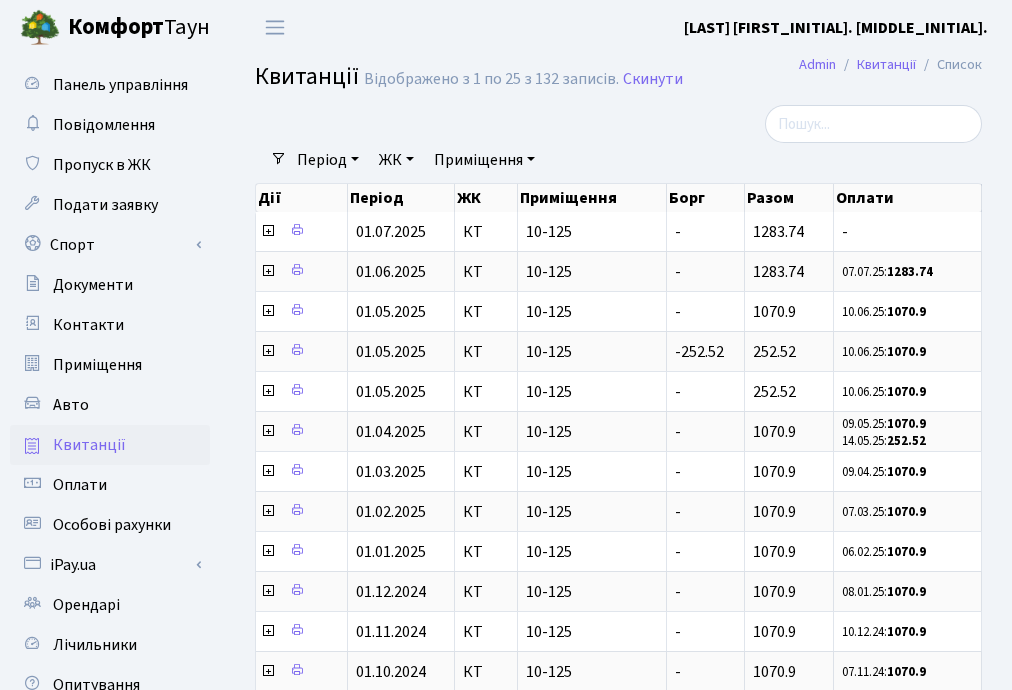 click on "[LAST] [FIRST]. [MIDDLE]." at bounding box center [836, 28] 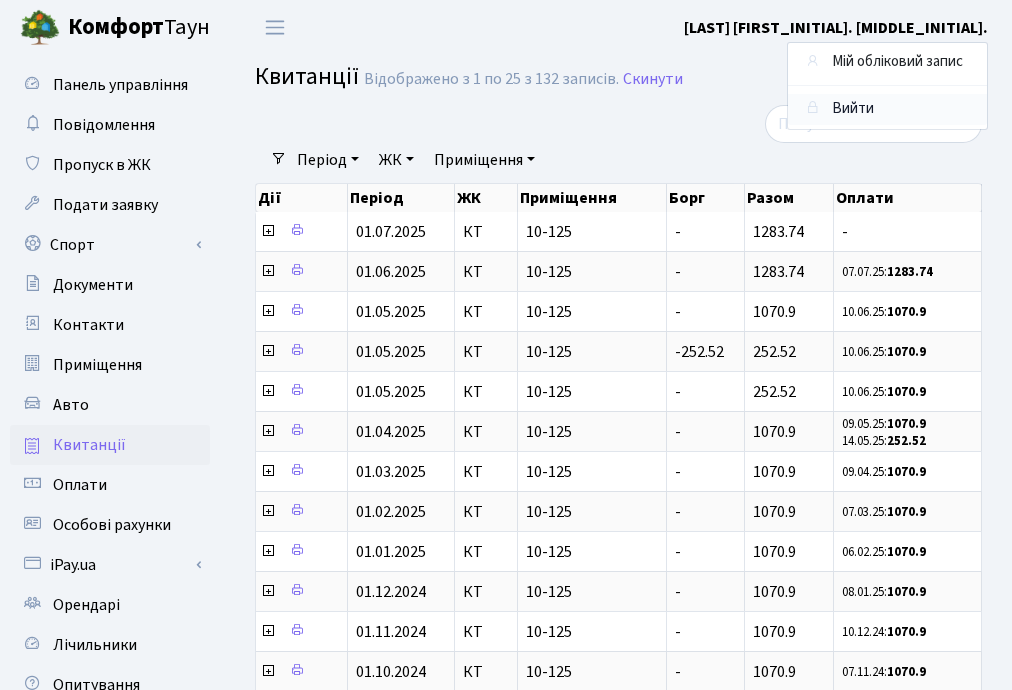 click on "Вийти" at bounding box center [887, 109] 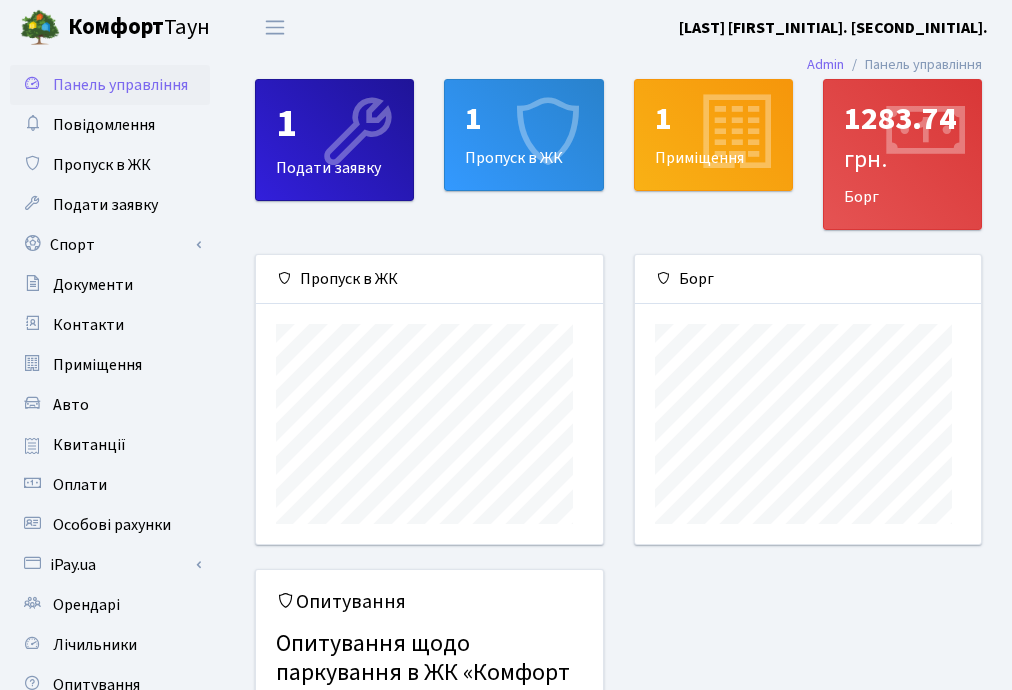 scroll, scrollTop: 0, scrollLeft: 0, axis: both 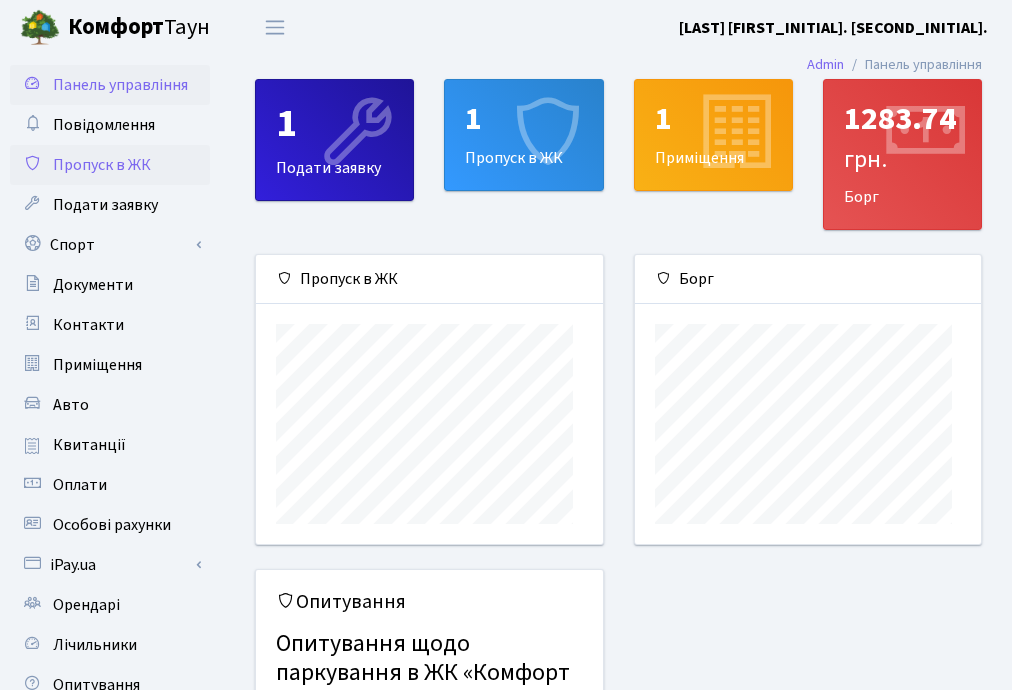 click on "Пропуск в ЖК" at bounding box center (102, 165) 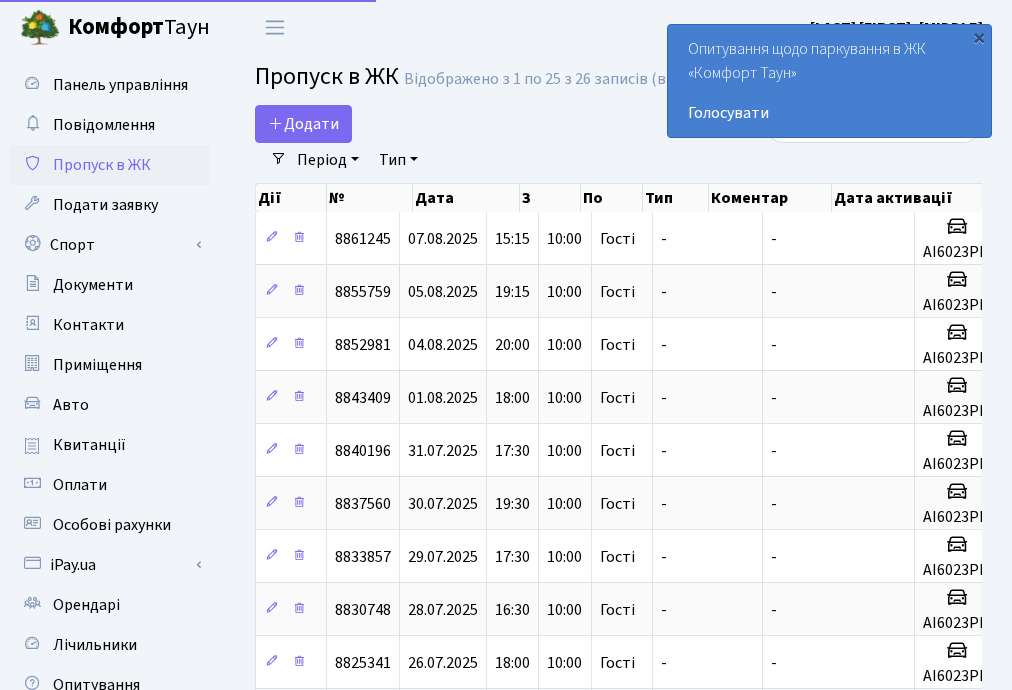 select on "25" 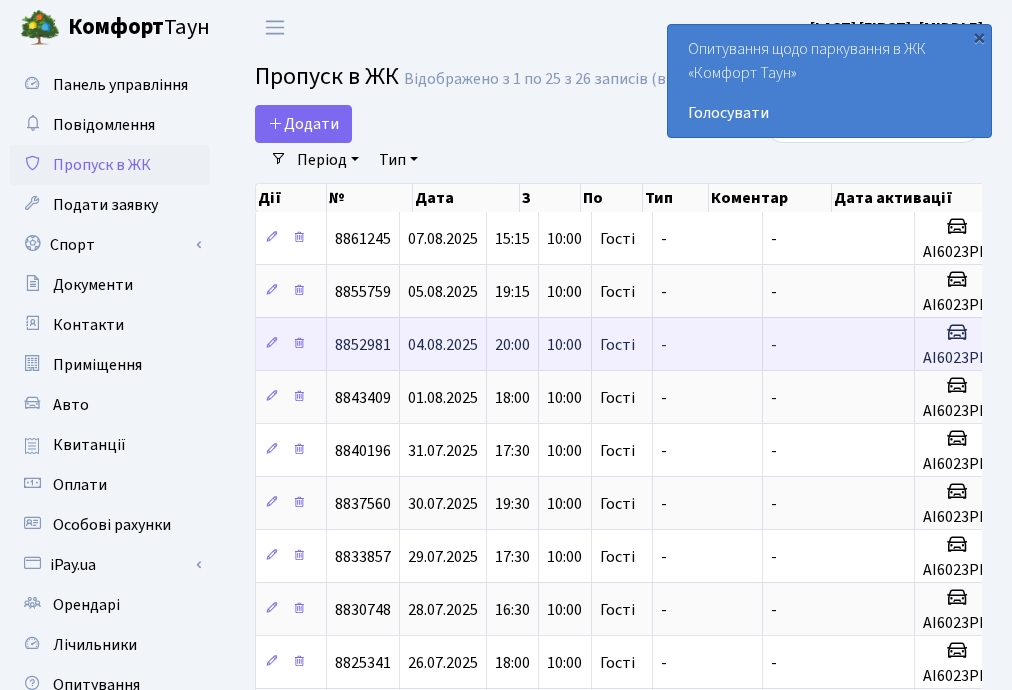 click on "-" at bounding box center [839, 343] 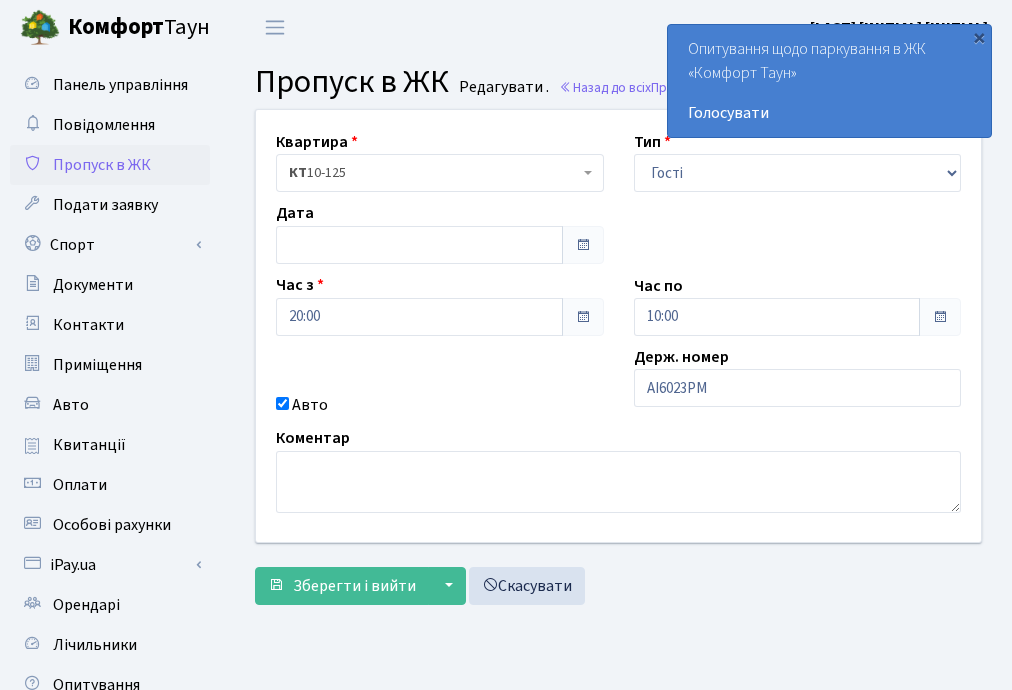 scroll, scrollTop: 0, scrollLeft: 0, axis: both 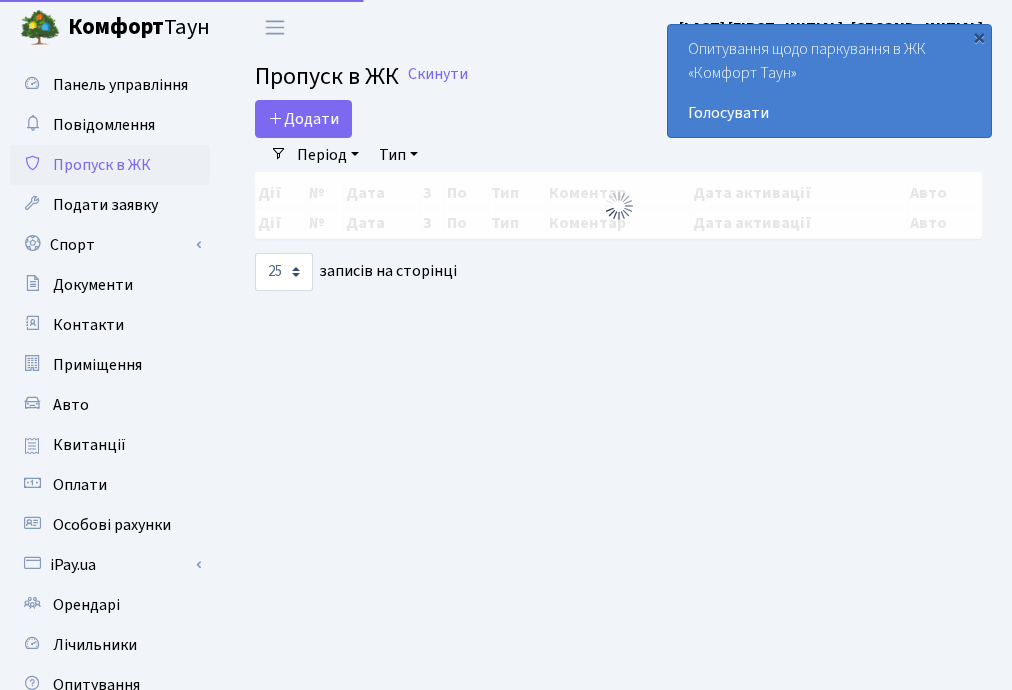 select on "25" 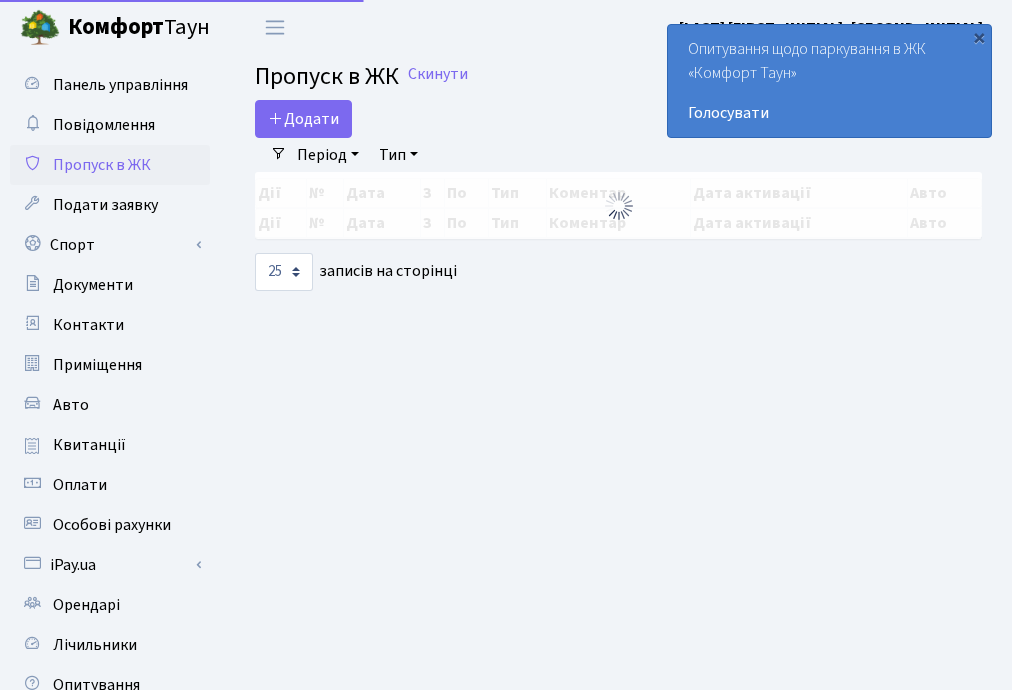 scroll, scrollTop: 0, scrollLeft: 0, axis: both 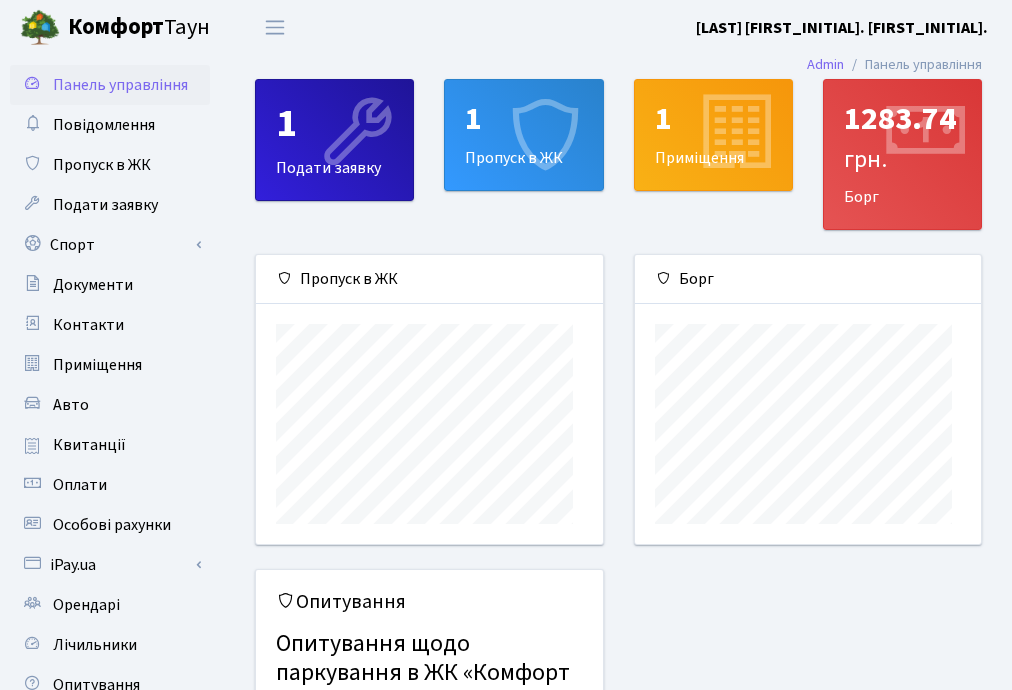 click at bounding box center (545, 134) 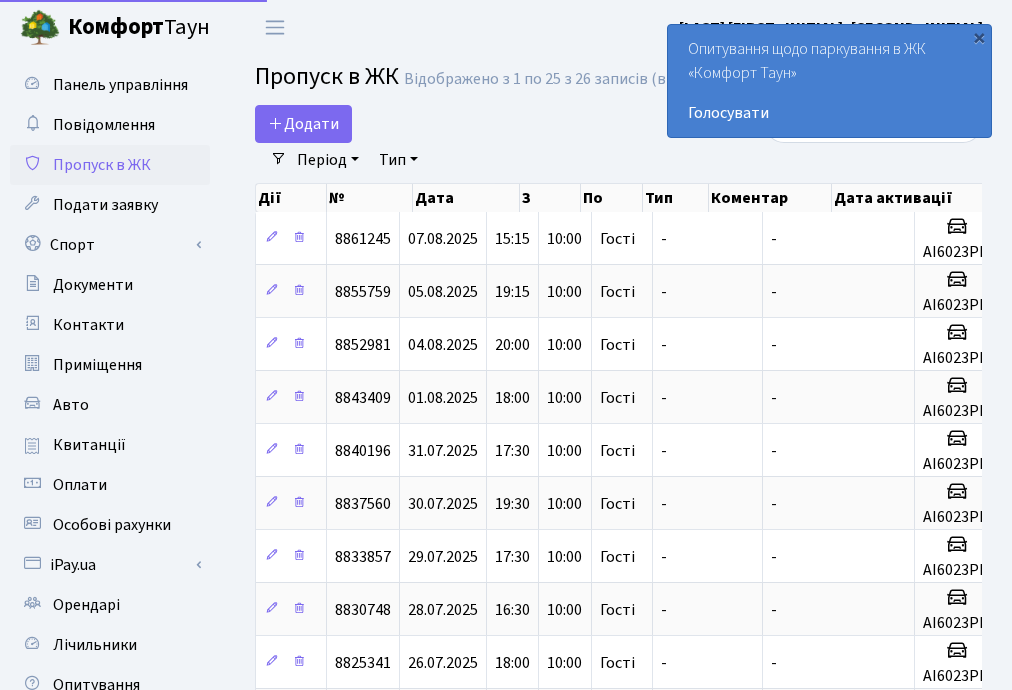 select on "25" 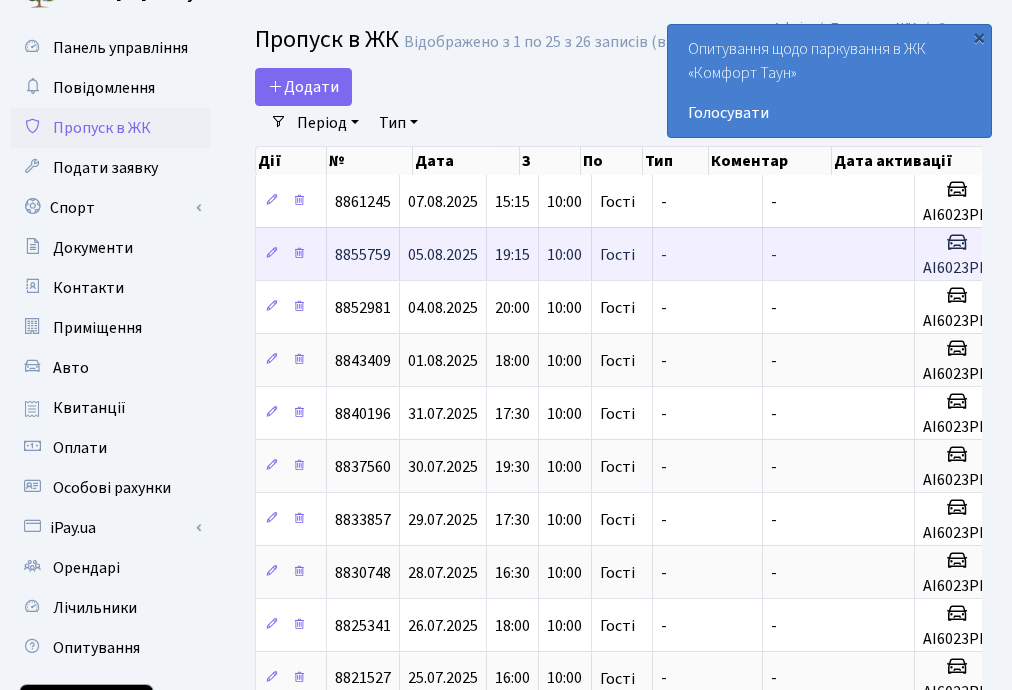 scroll, scrollTop: 0, scrollLeft: 0, axis: both 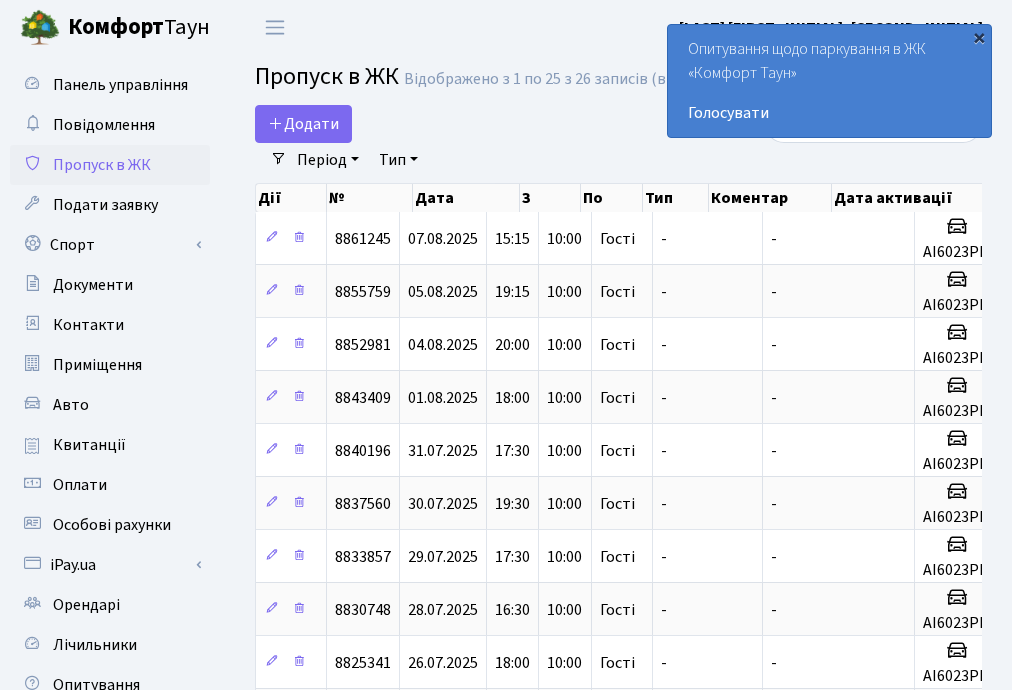 click on "×" at bounding box center [979, 37] 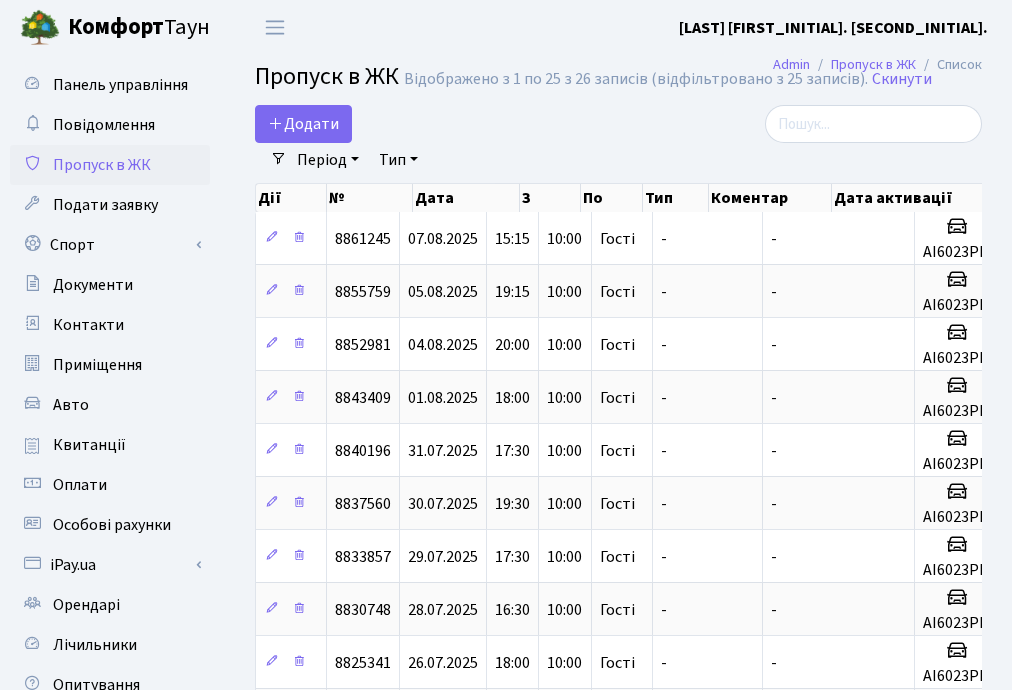 click on "[LAST] [FIRST_INITIAL]. [SECOND_INITIAL]." at bounding box center [833, 28] 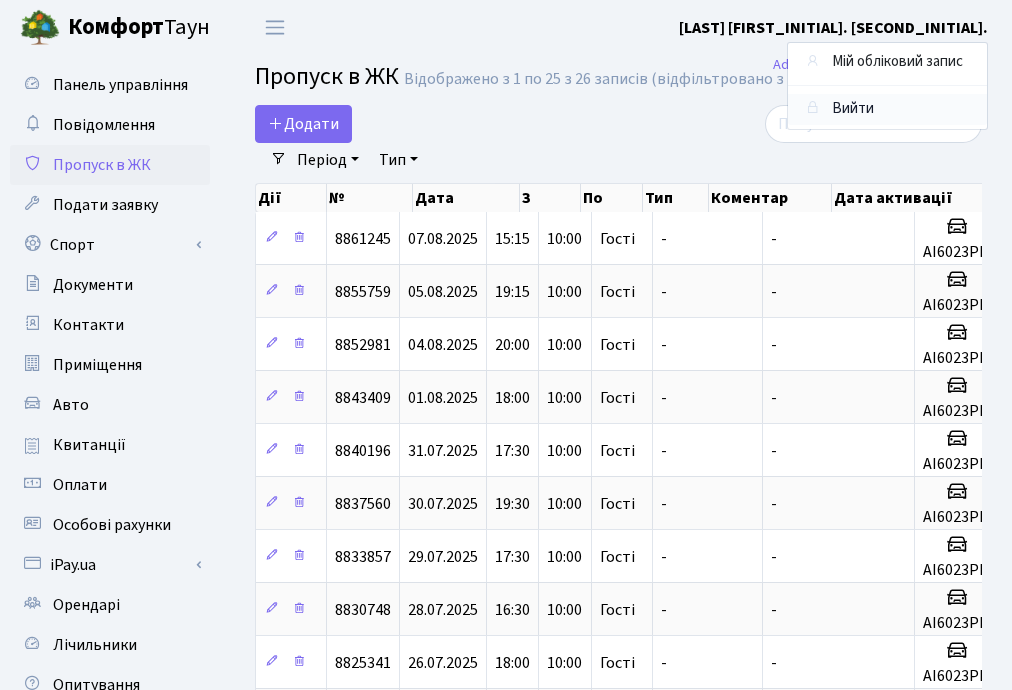 click on "Вийти" at bounding box center (887, 109) 